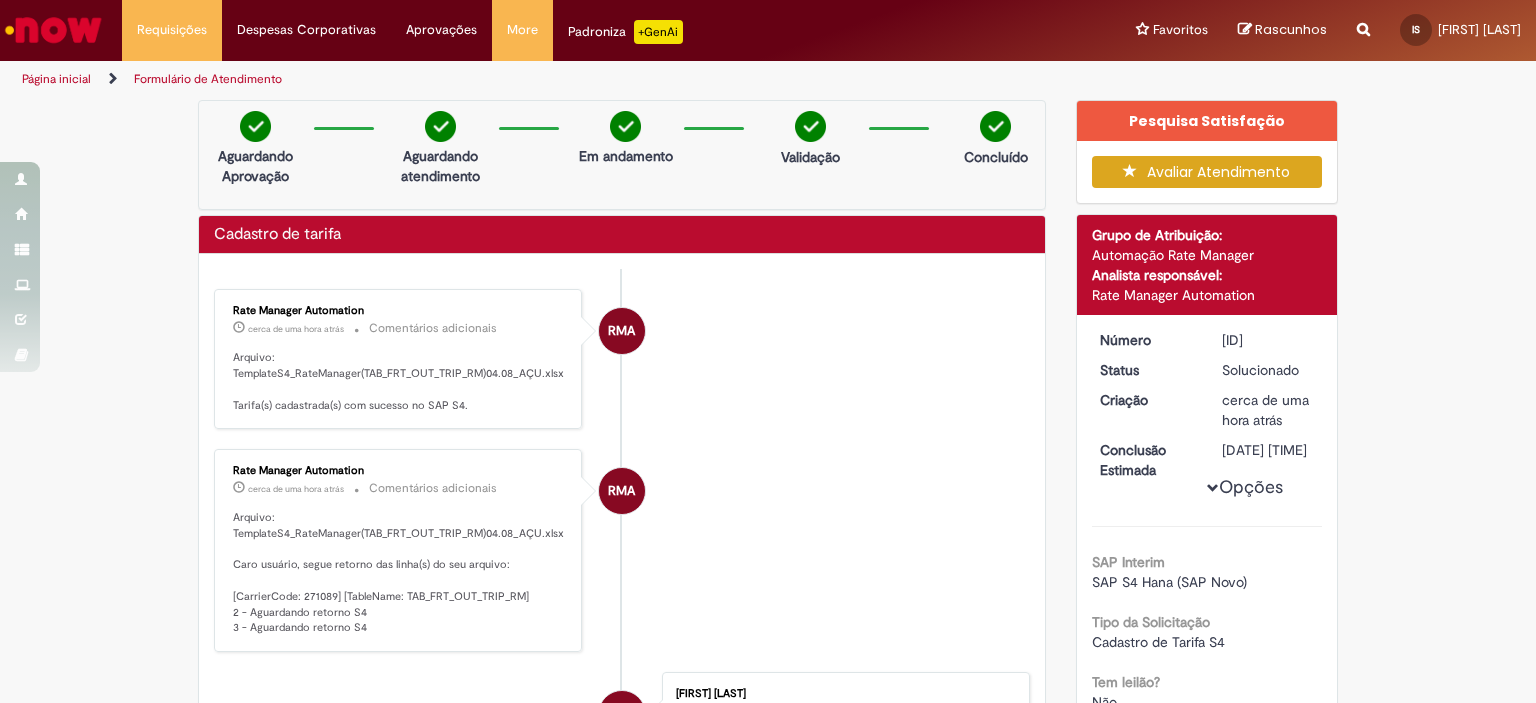 scroll, scrollTop: 0, scrollLeft: 0, axis: both 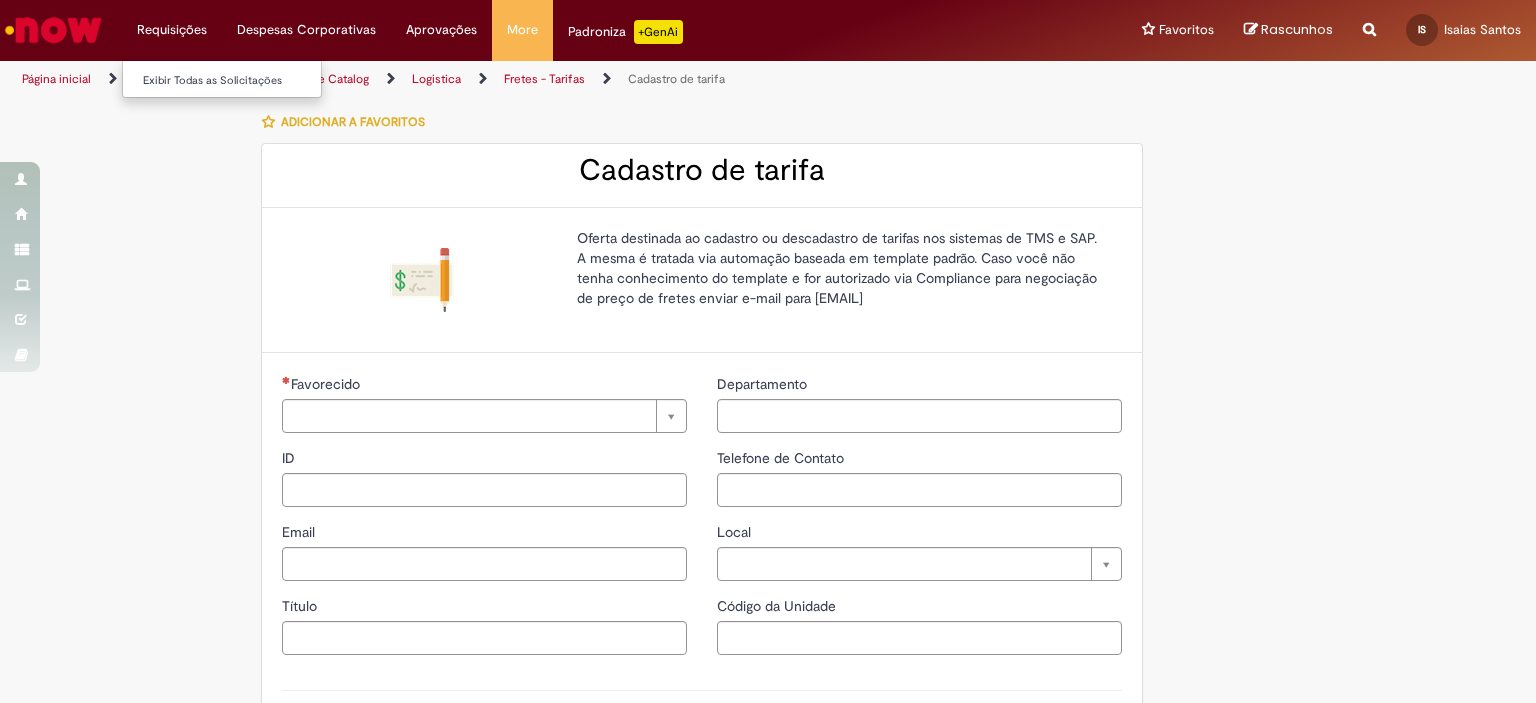 type on "**********" 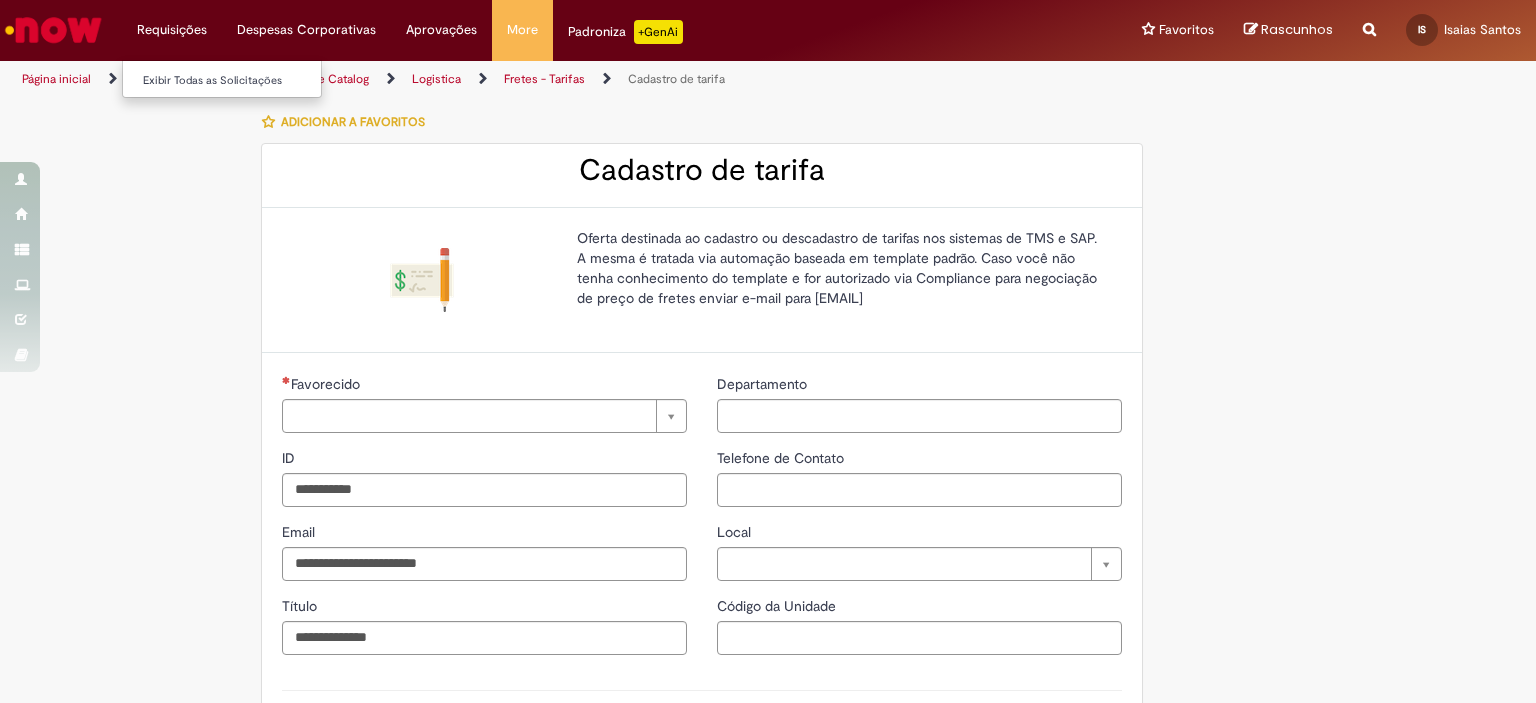 type on "**********" 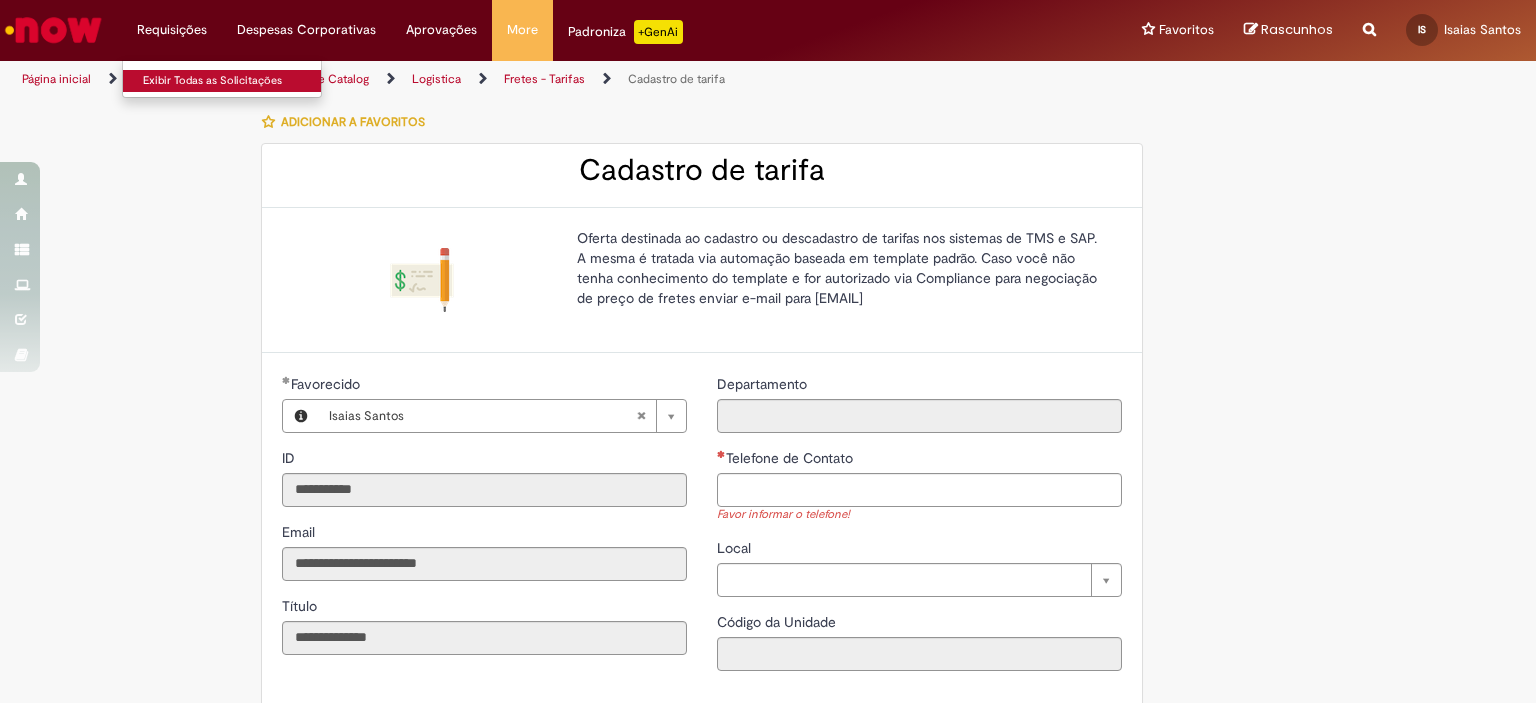 click on "Exibir Todas as Solicitações" at bounding box center [233, 81] 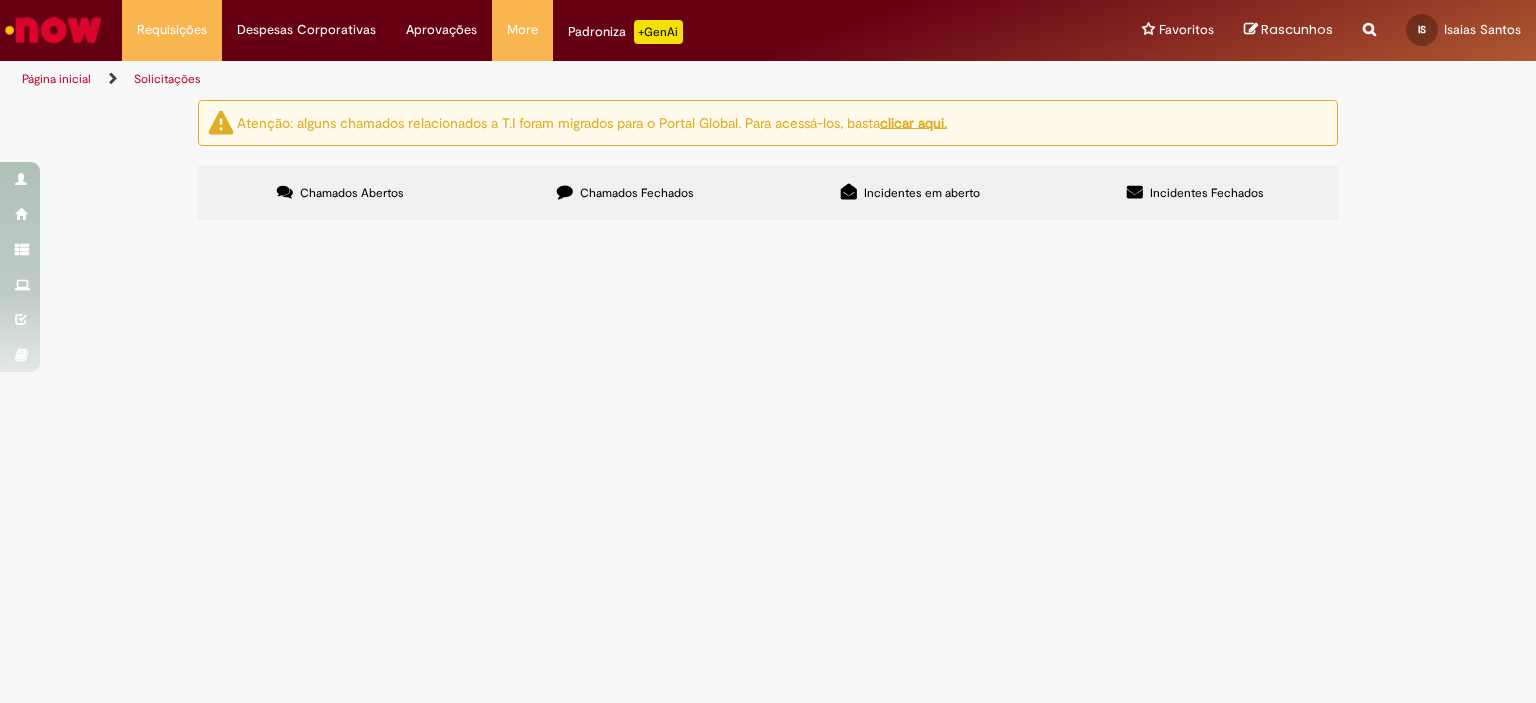 click on "Chamados Fechados" at bounding box center (625, 193) 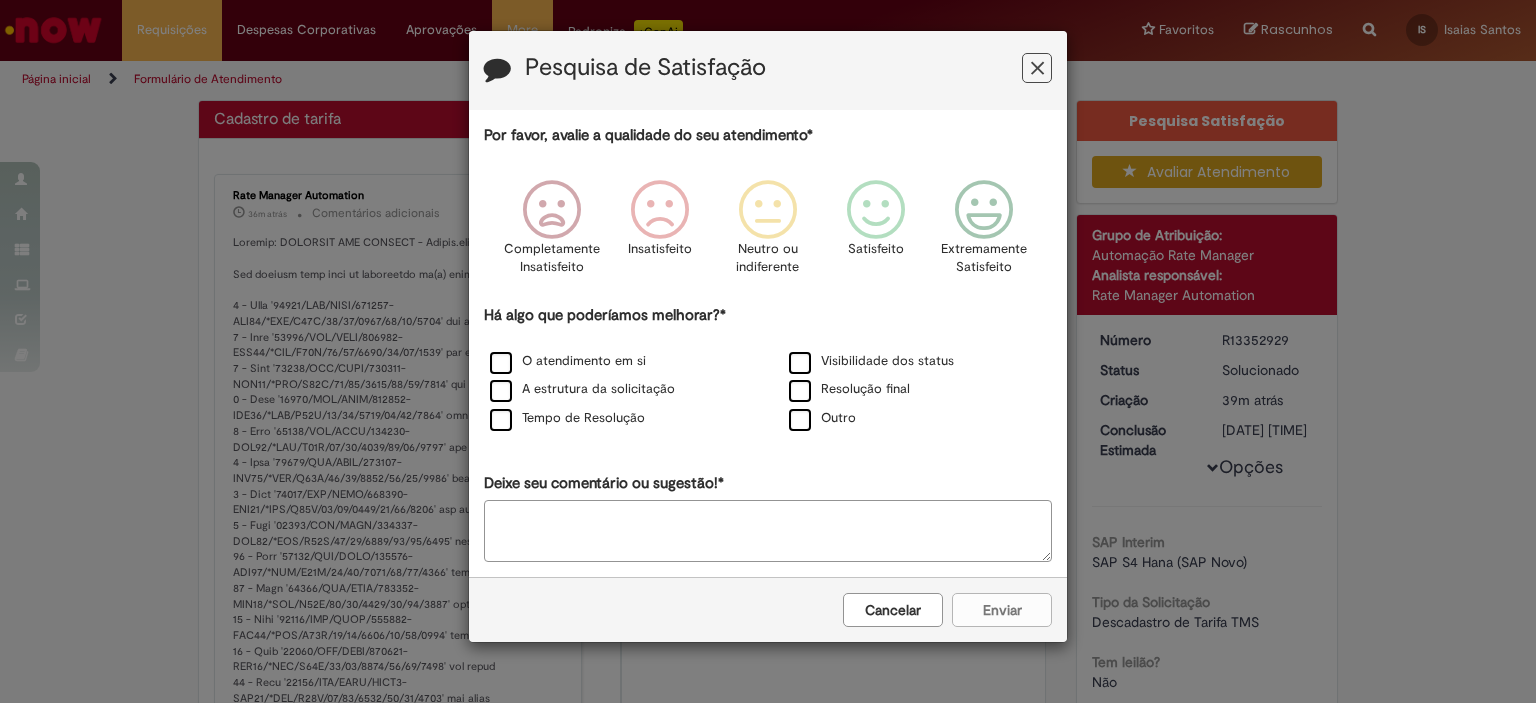 click on "Cancelar" at bounding box center [893, 610] 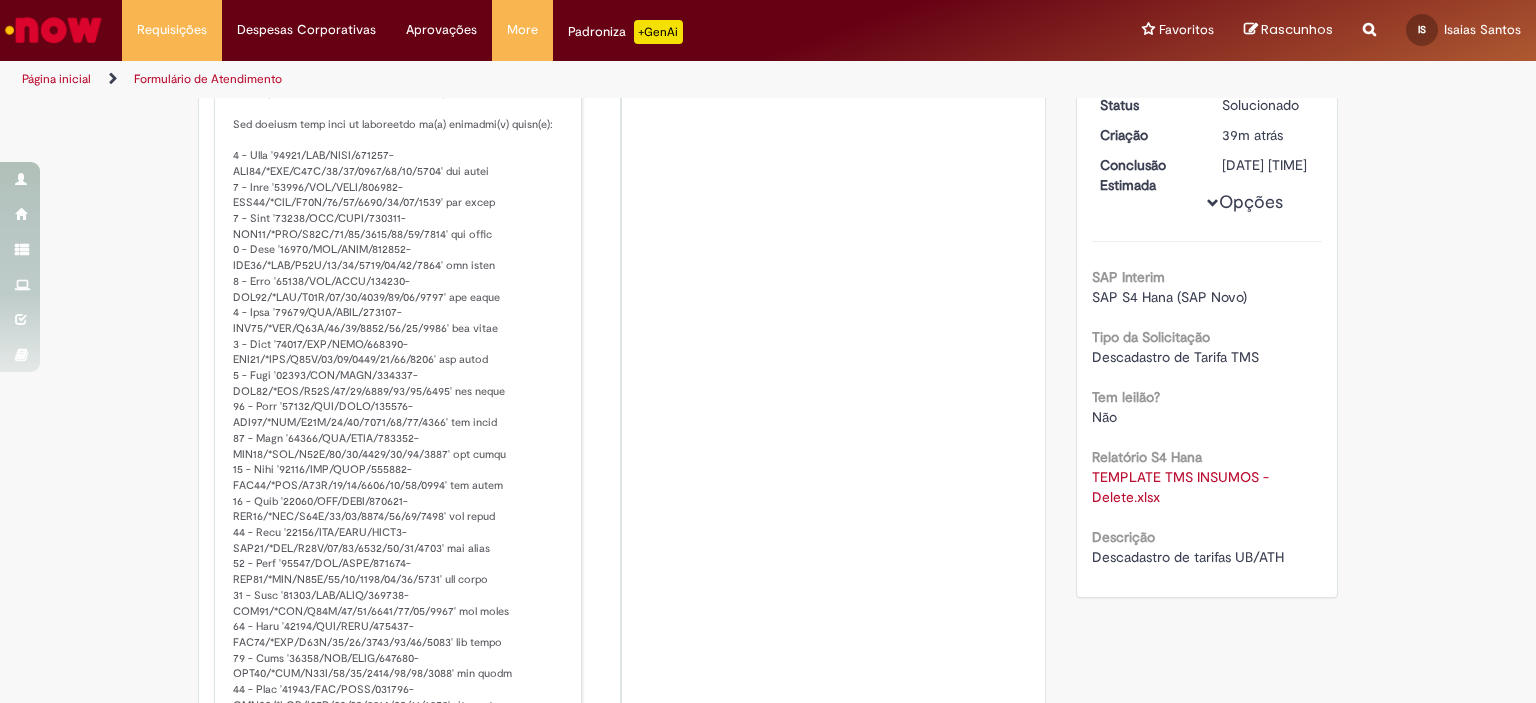 scroll, scrollTop: 563, scrollLeft: 0, axis: vertical 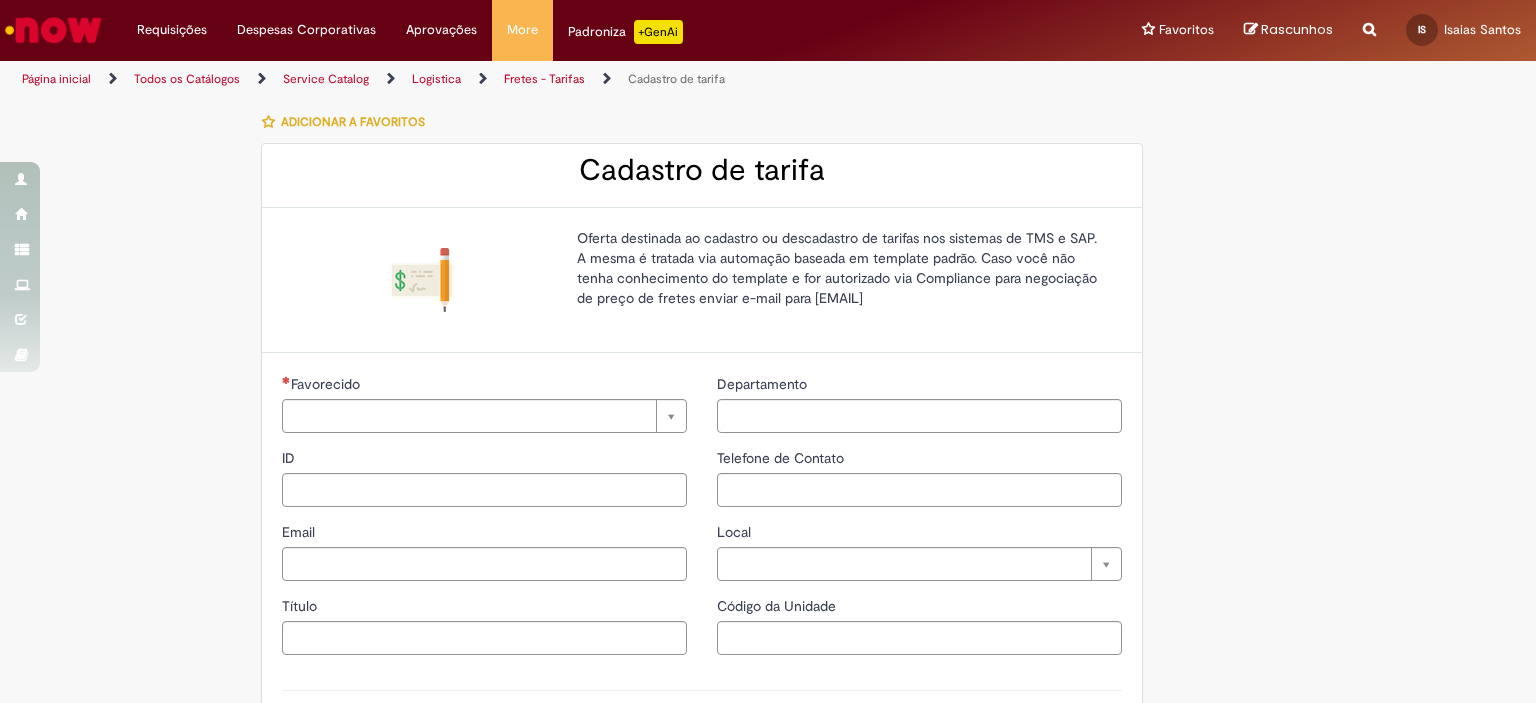 type on "**********" 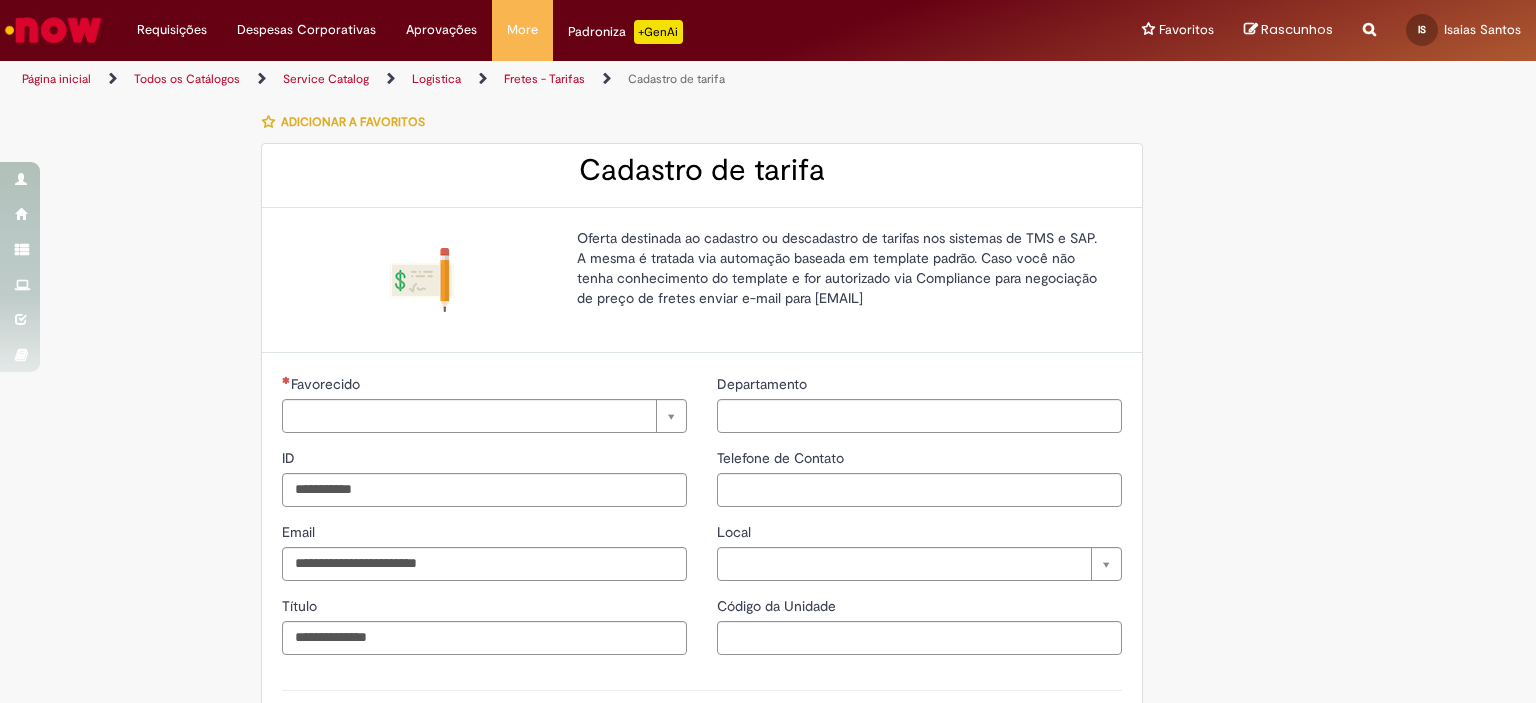 type on "**********" 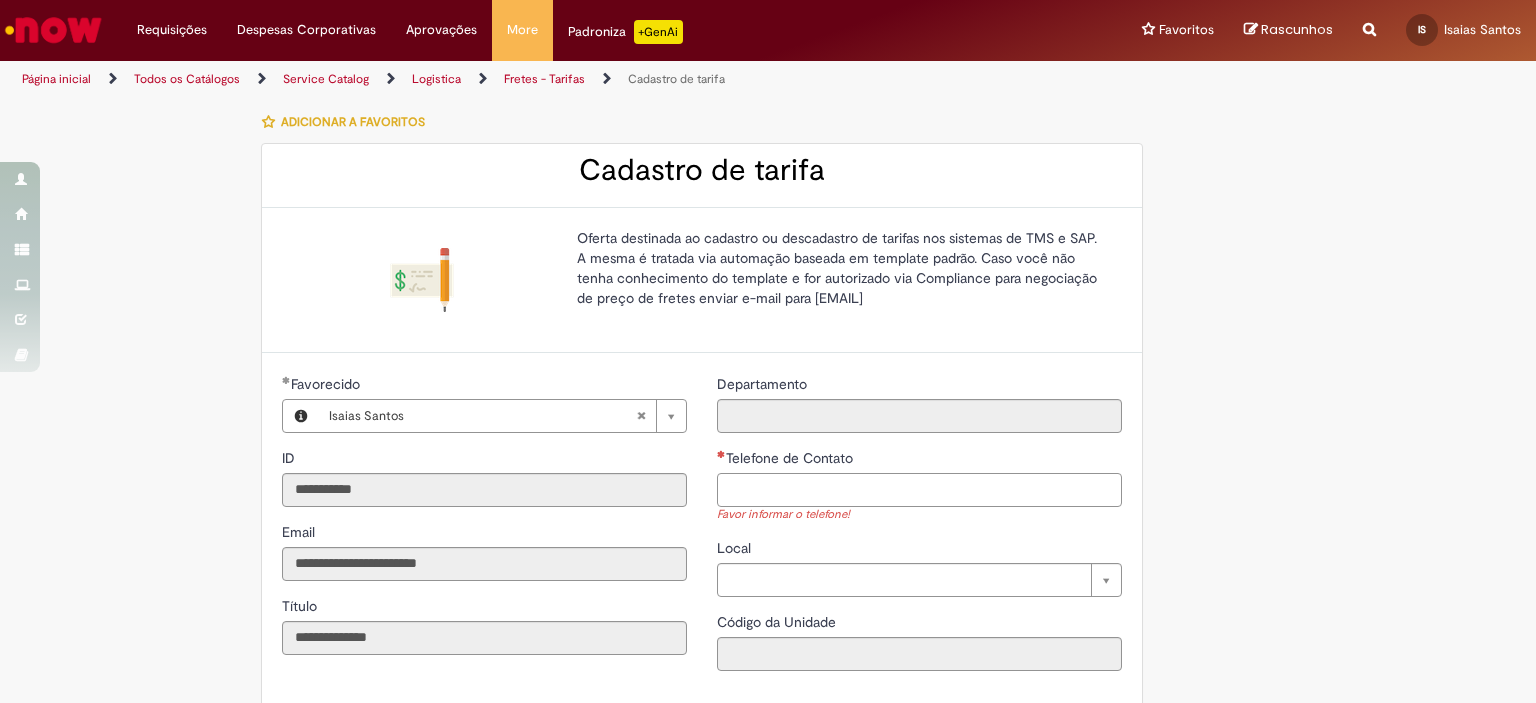 click on "Telefone de Contato" at bounding box center [919, 490] 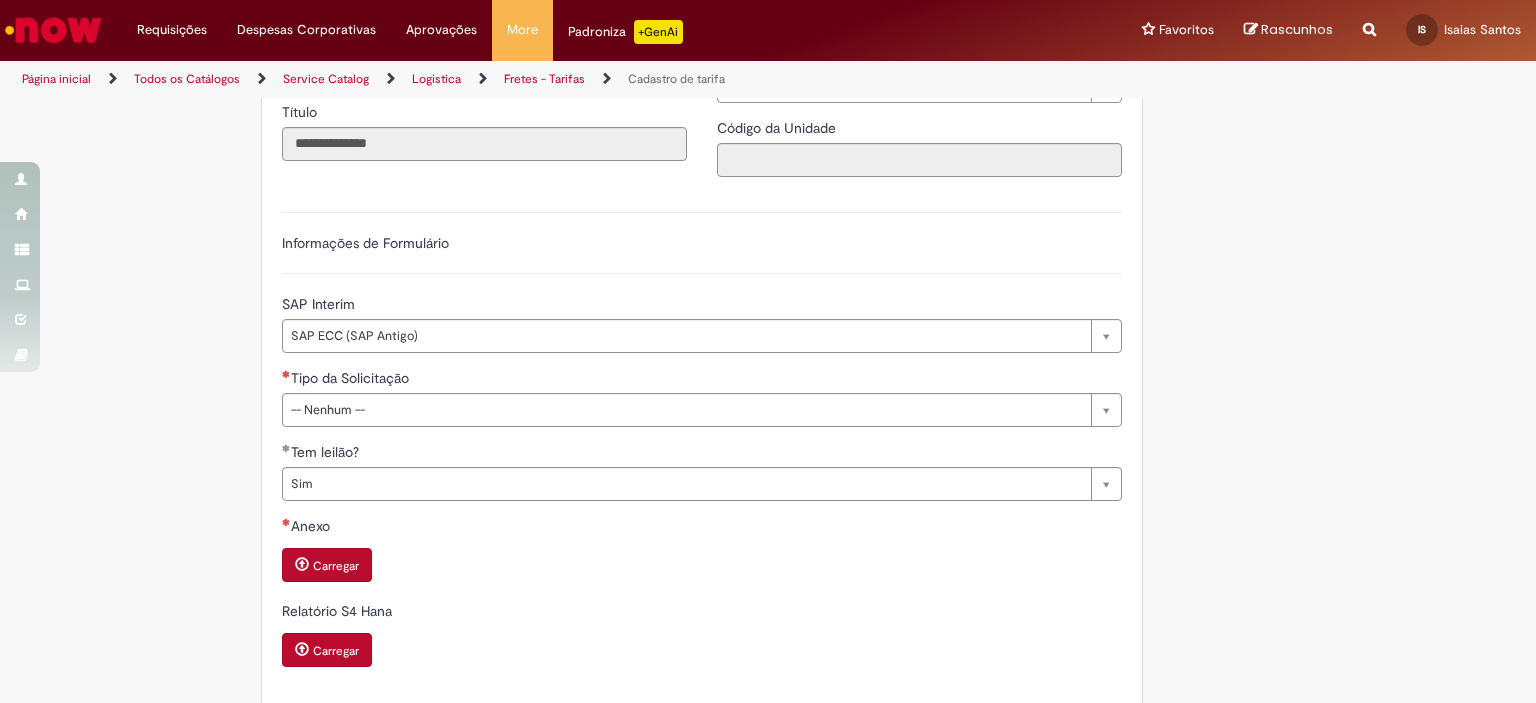 scroll, scrollTop: 503, scrollLeft: 0, axis: vertical 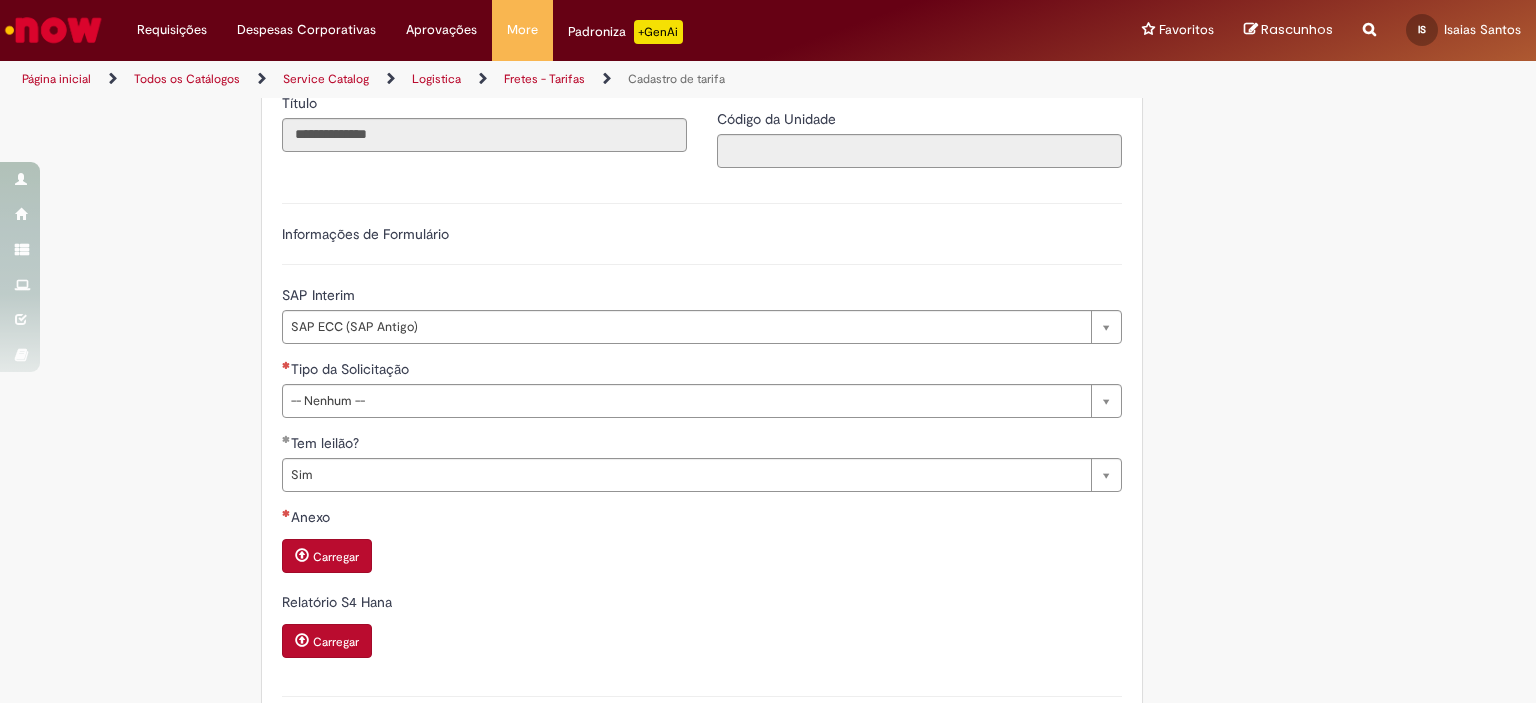 type on "**********" 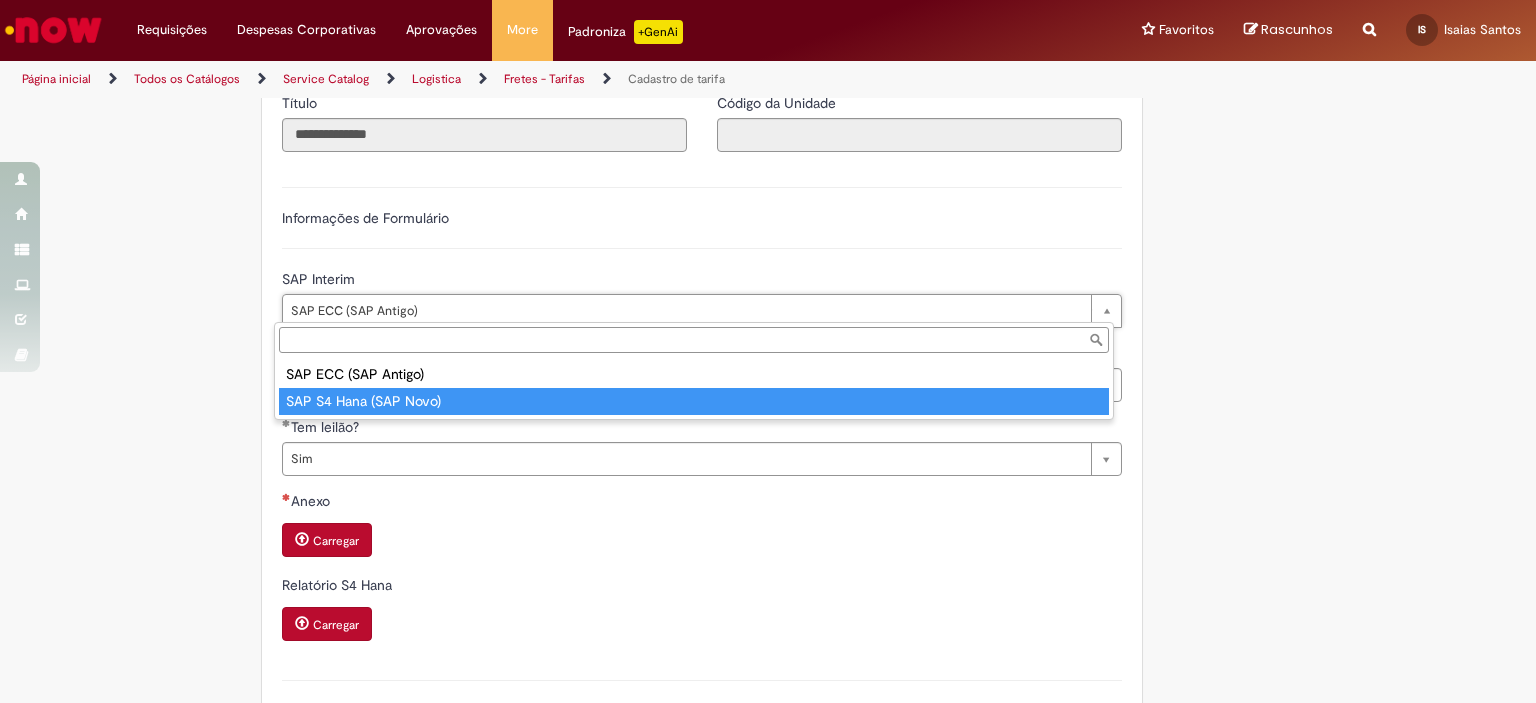 type on "**********" 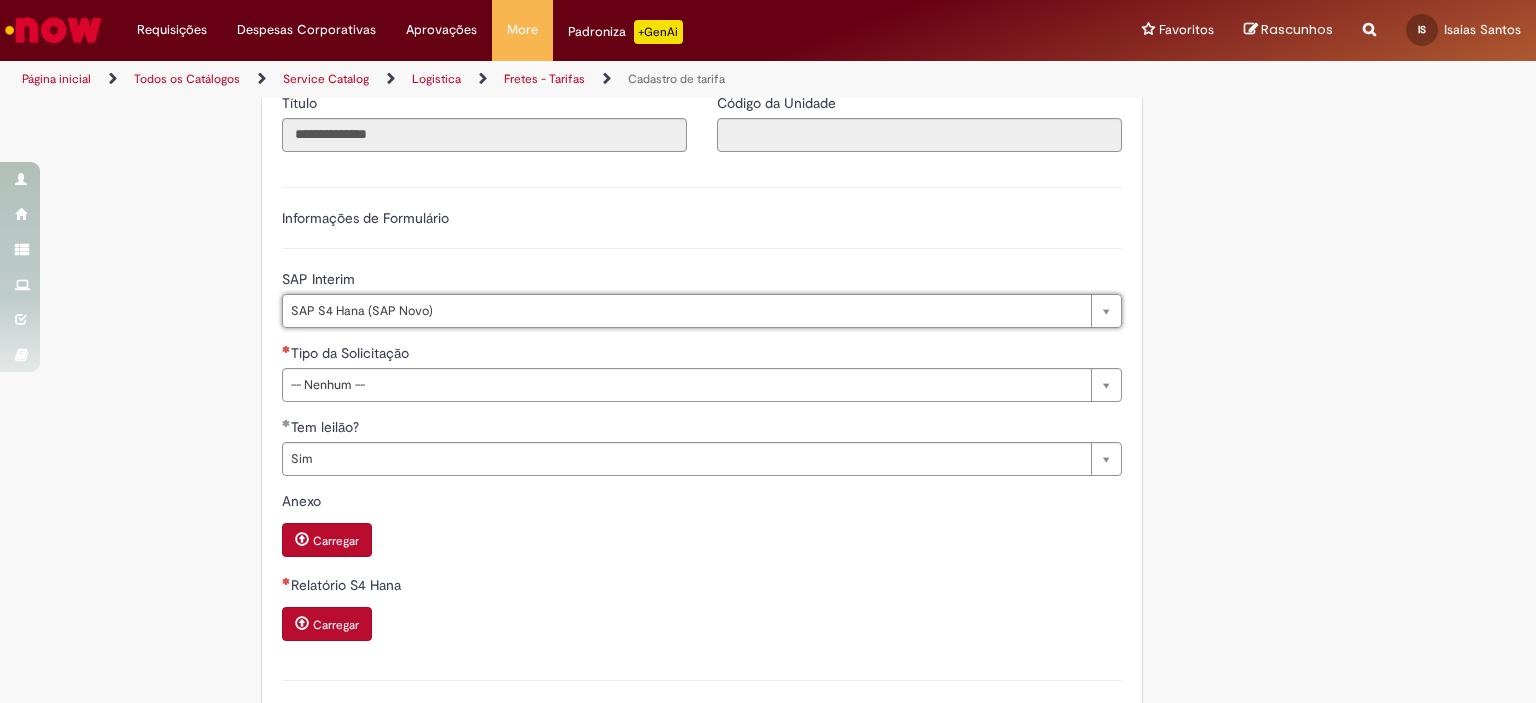 scroll, scrollTop: 0, scrollLeft: 0, axis: both 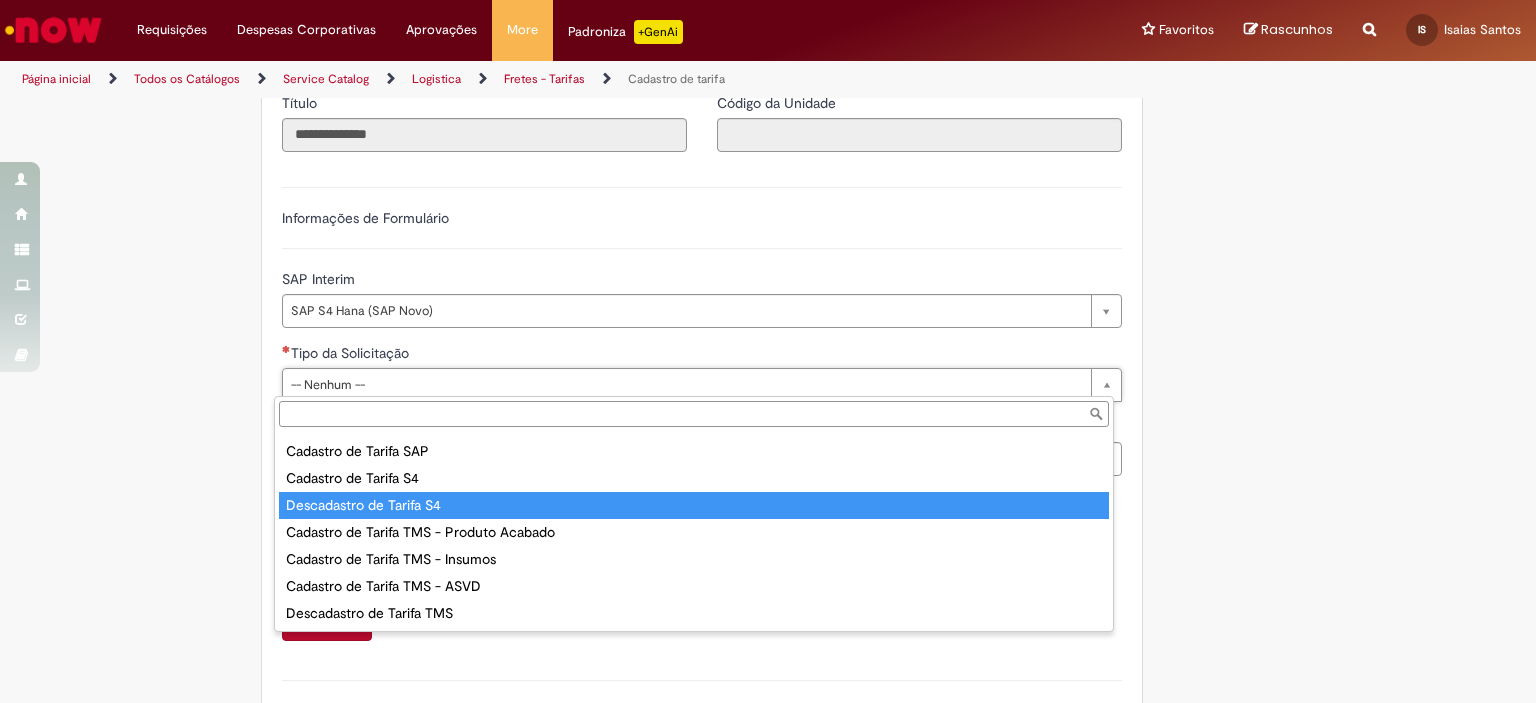 type on "**********" 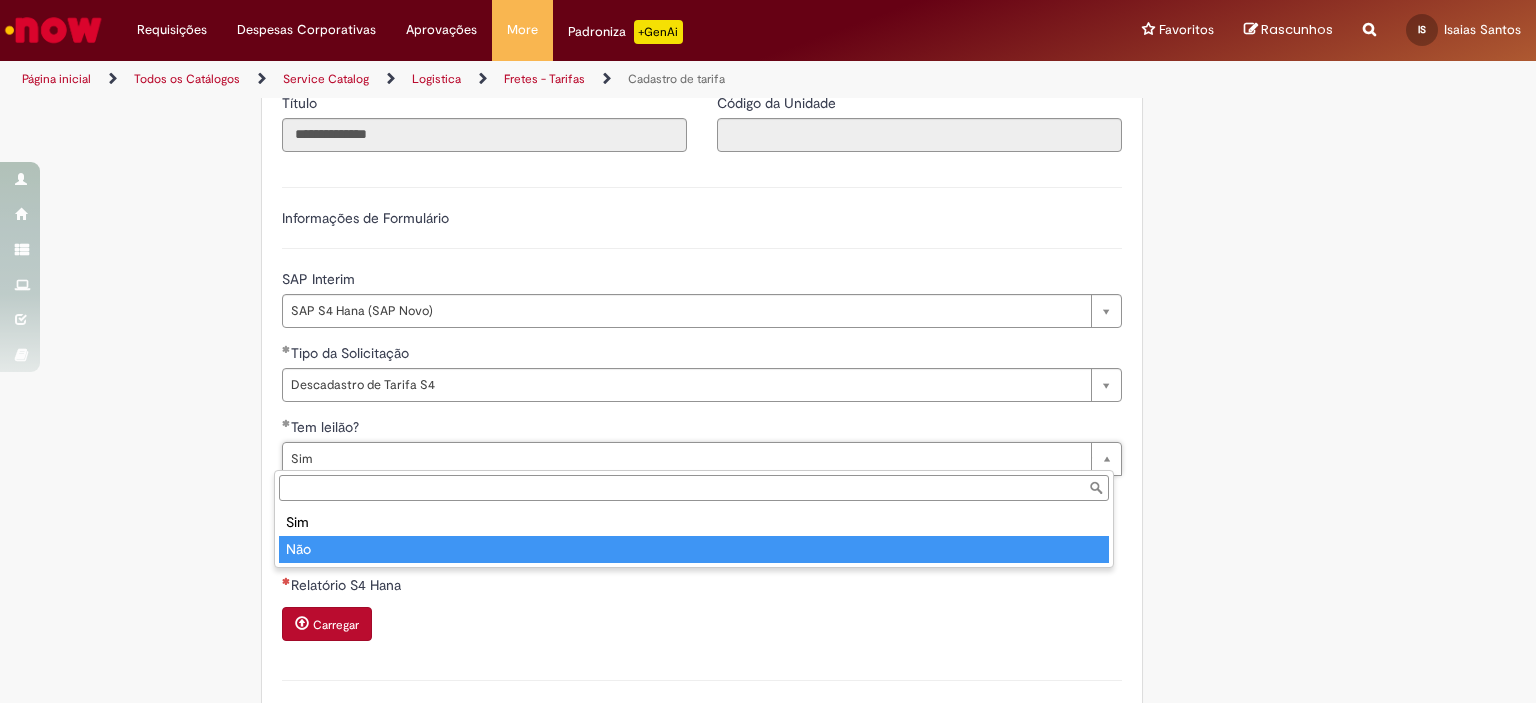 type on "***" 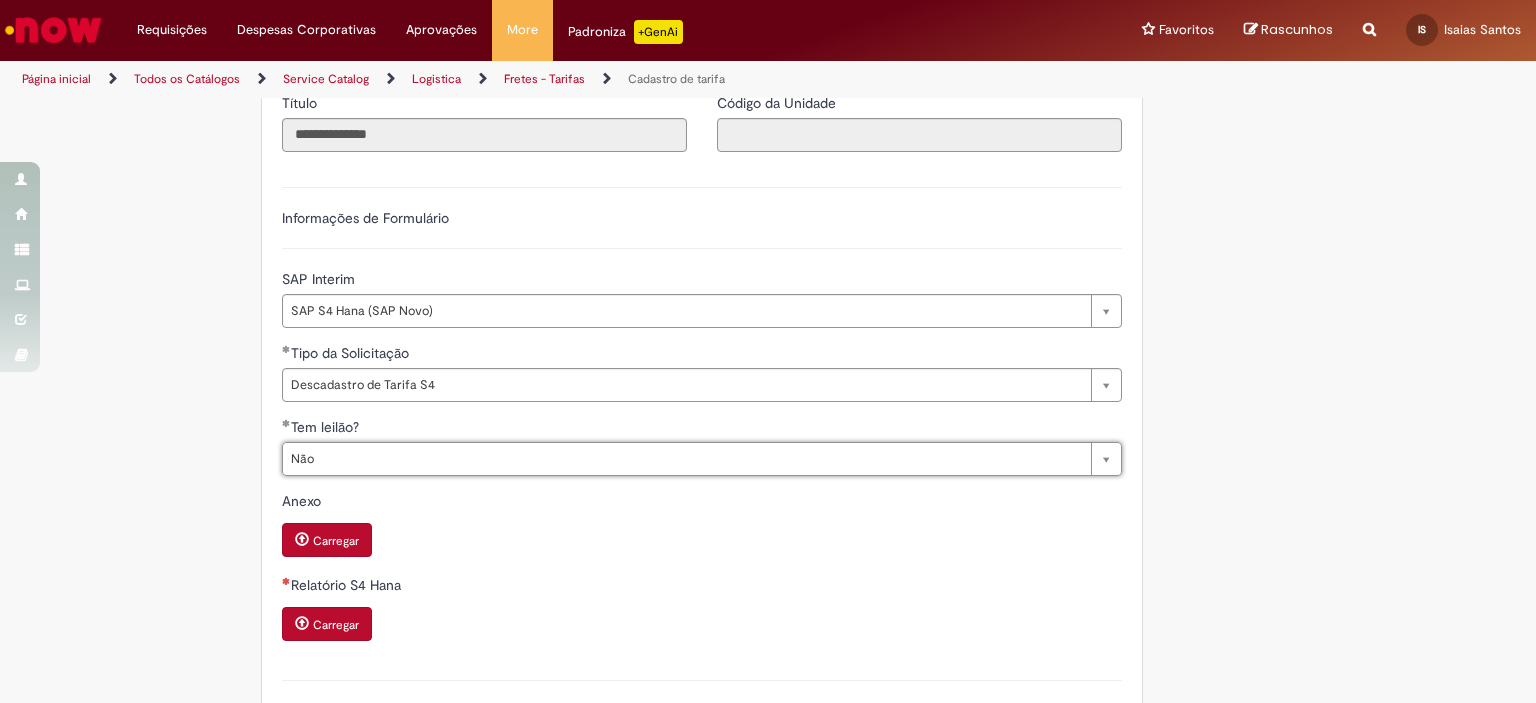 scroll, scrollTop: 0, scrollLeft: 21, axis: horizontal 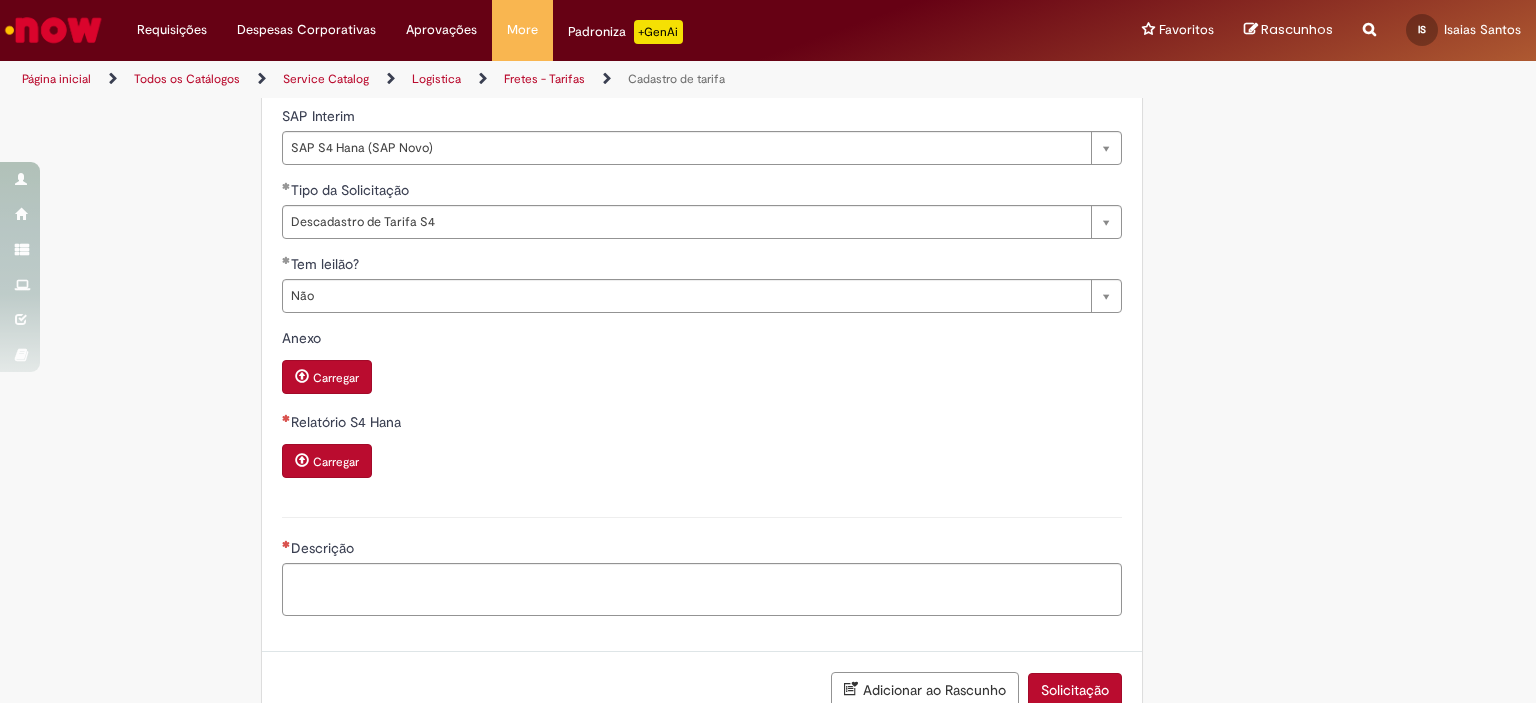 click on "Carregar" at bounding box center [327, 461] 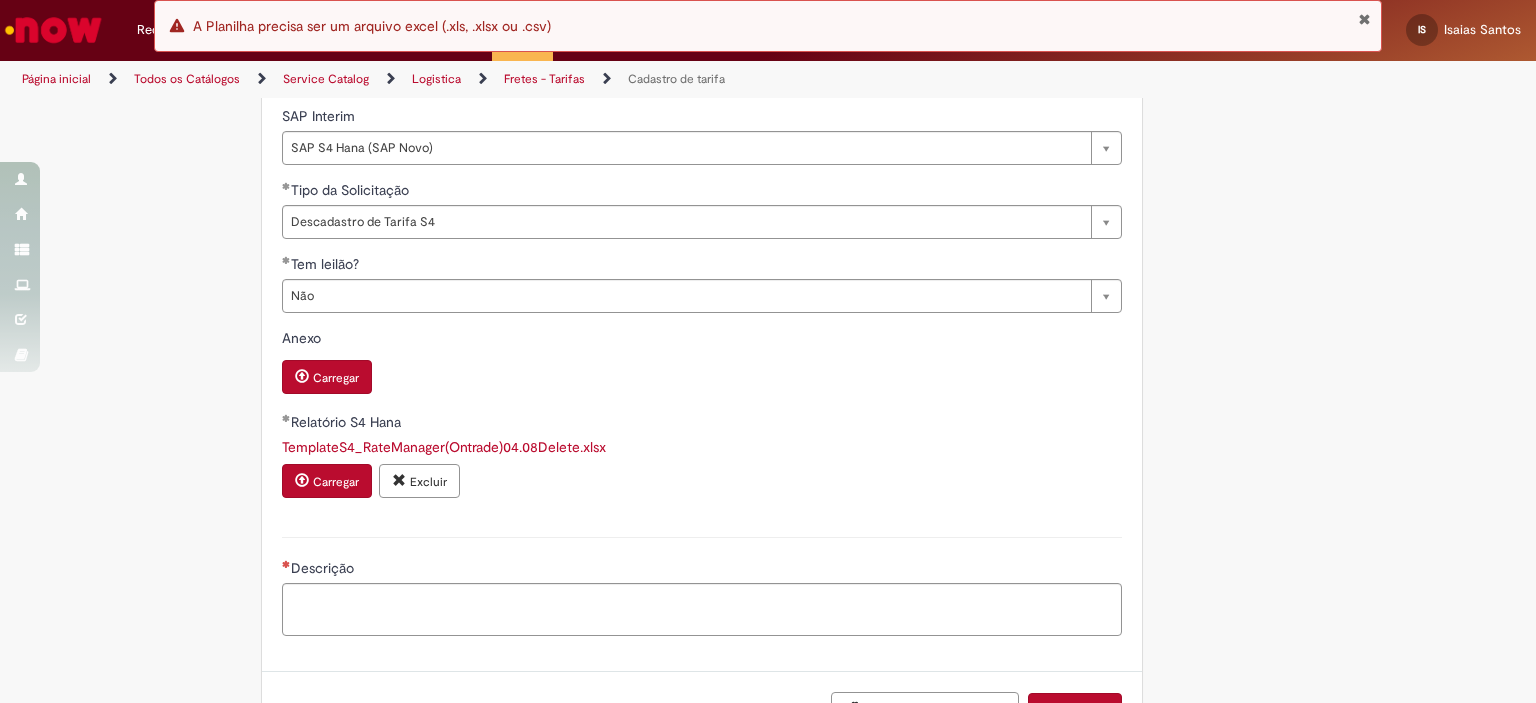click on "Descrição" at bounding box center (702, 570) 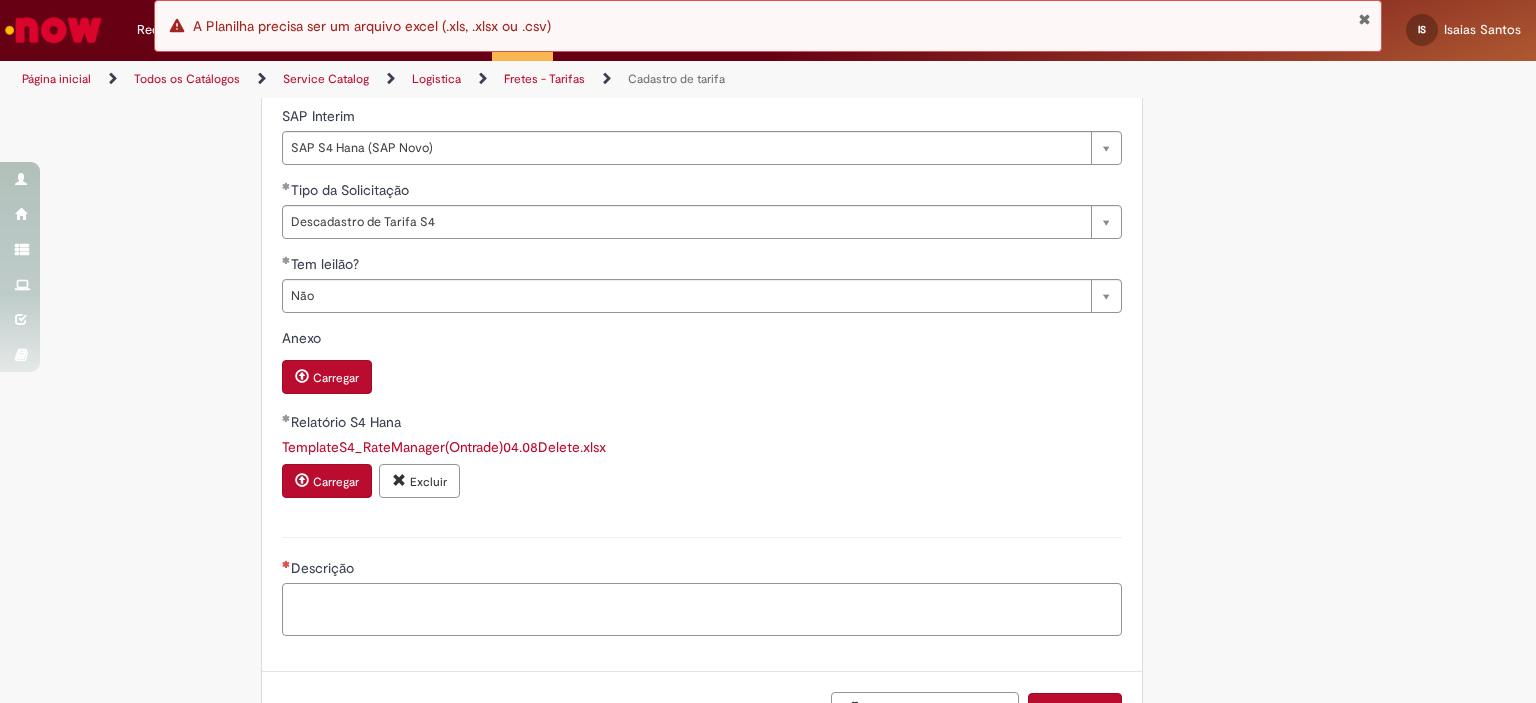 click on "Descrição" at bounding box center [702, 610] 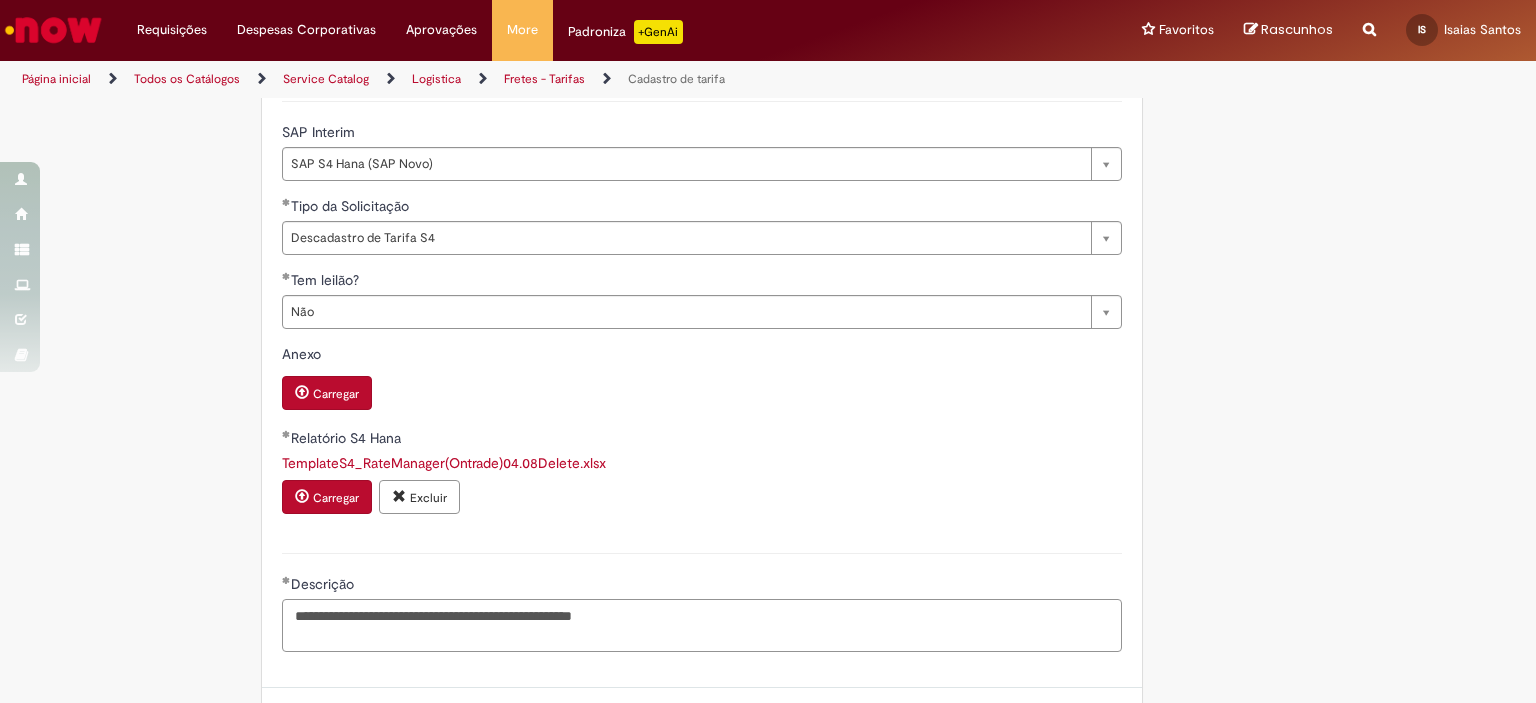 scroll, scrollTop: 730, scrollLeft: 0, axis: vertical 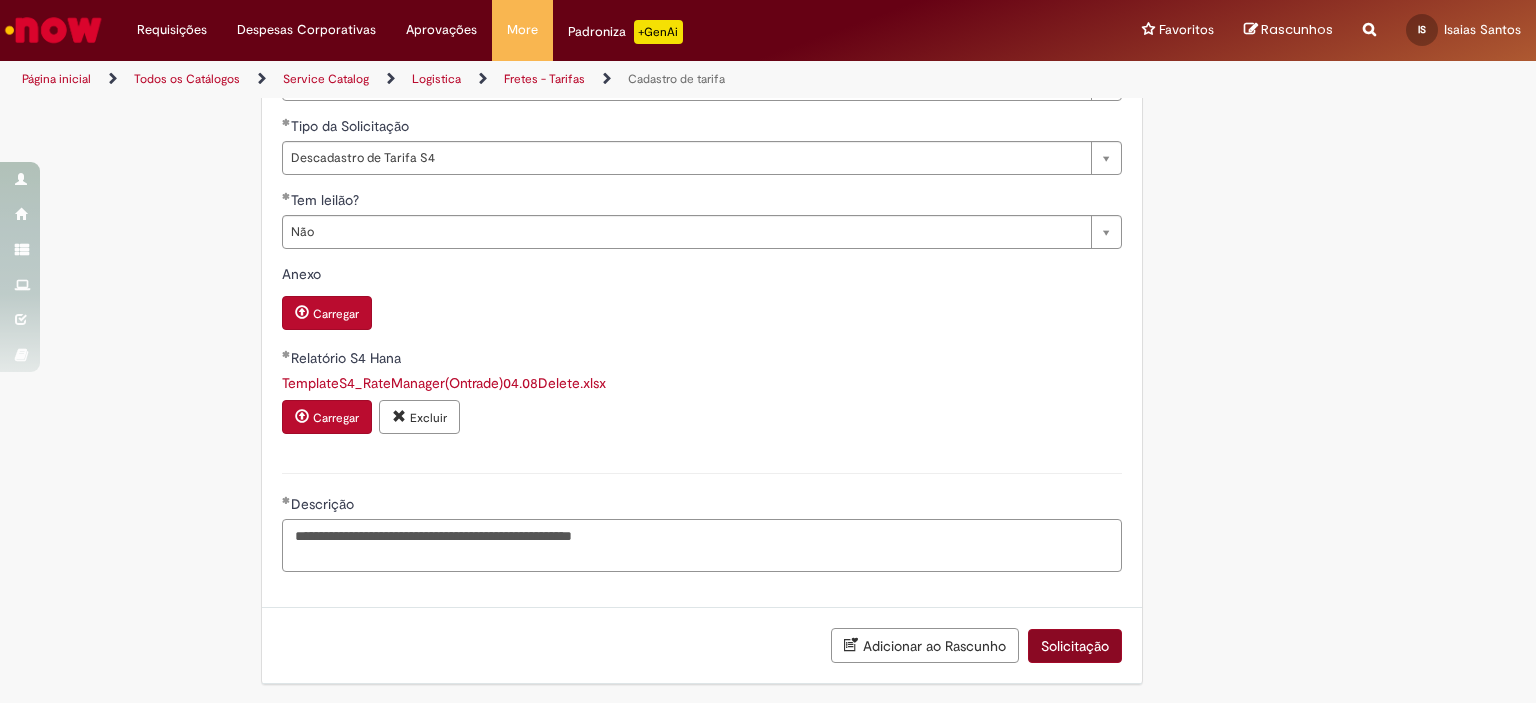 type on "**********" 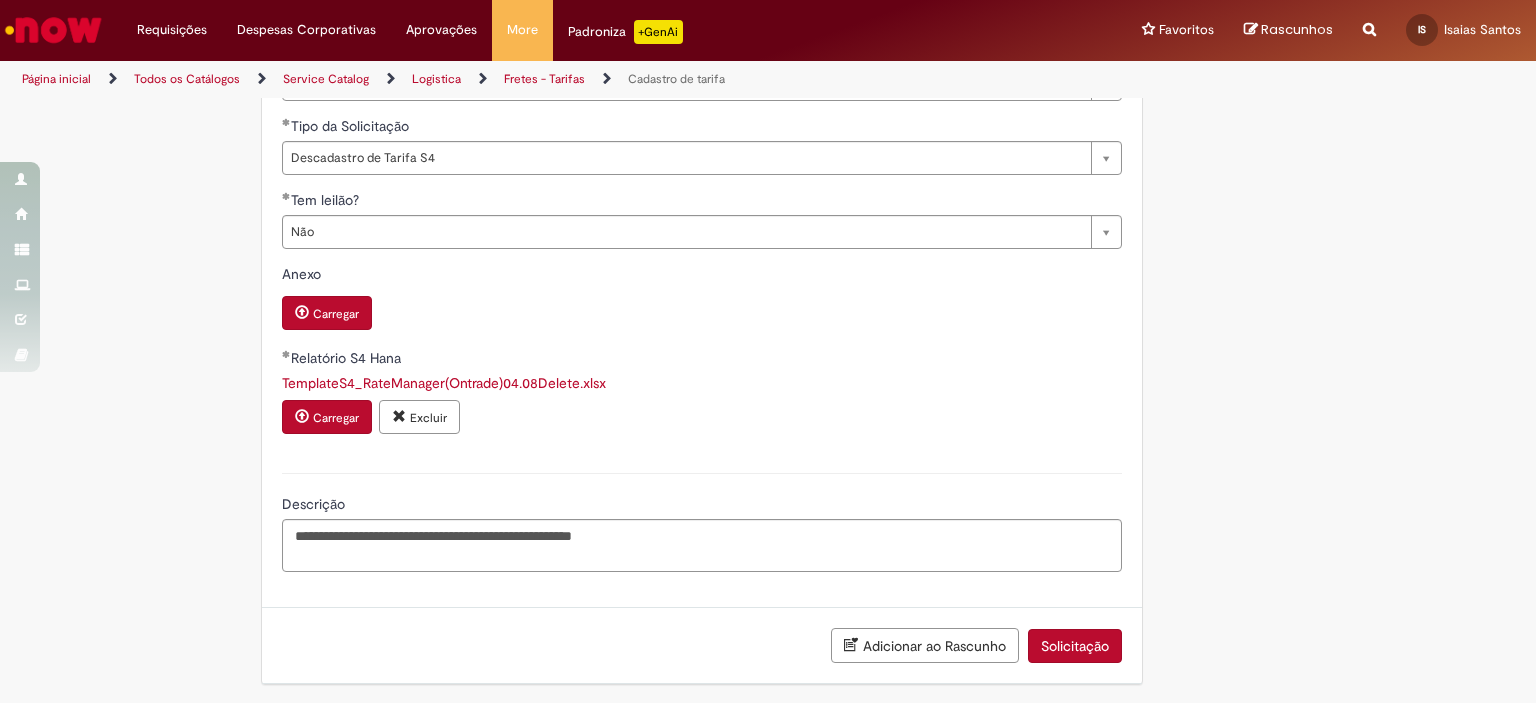 click on "Solicitação" at bounding box center [1075, 646] 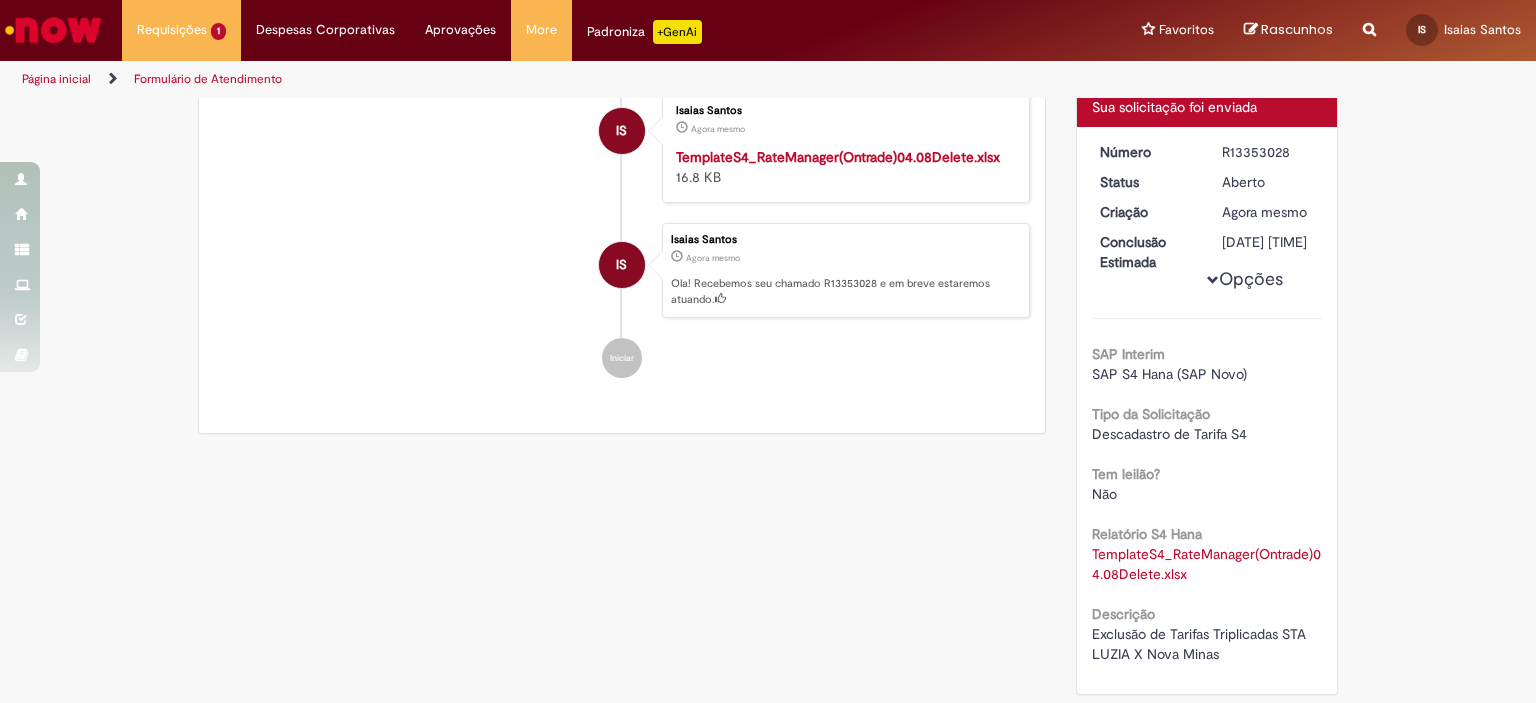 scroll, scrollTop: 0, scrollLeft: 0, axis: both 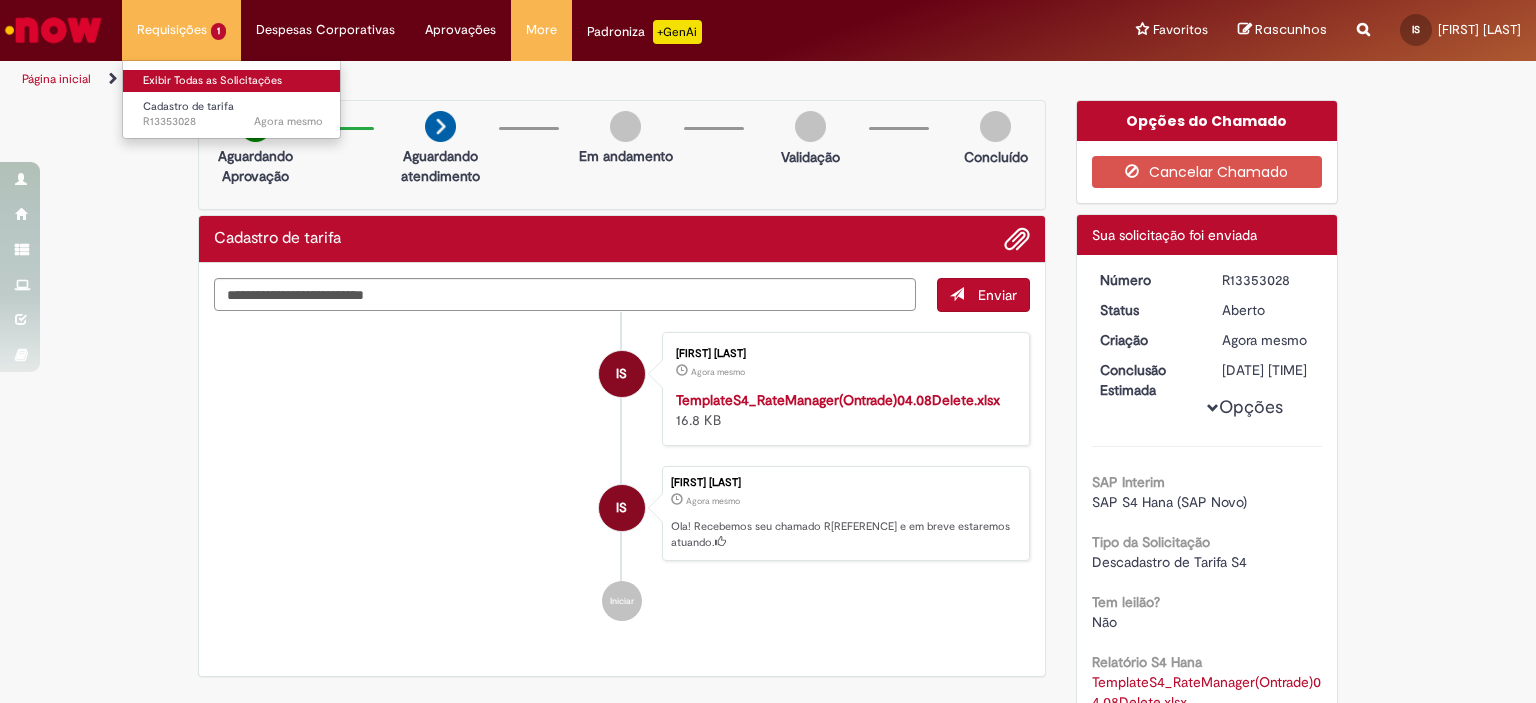 click on "Exibir Todas as Solicitações" at bounding box center (233, 81) 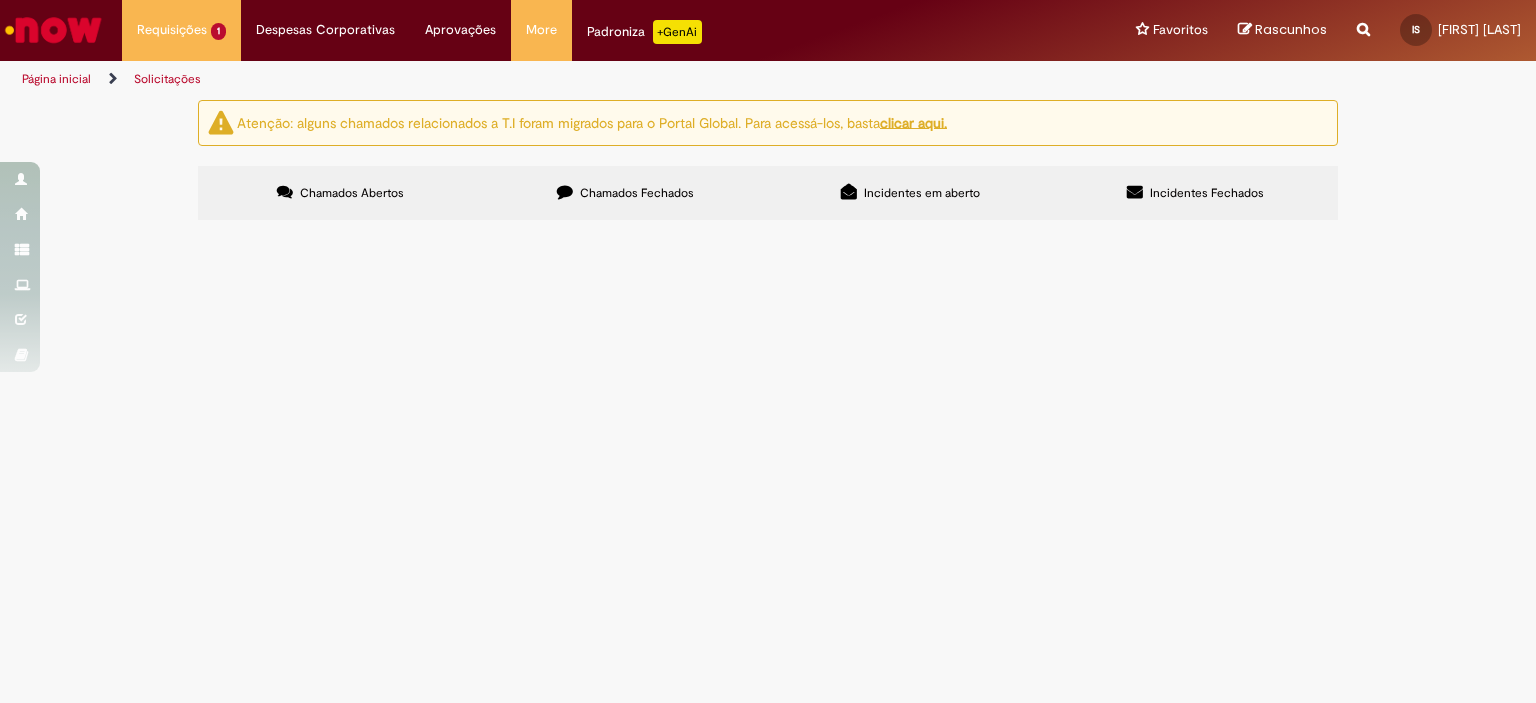 click on "Chamados Fechados" at bounding box center (625, 193) 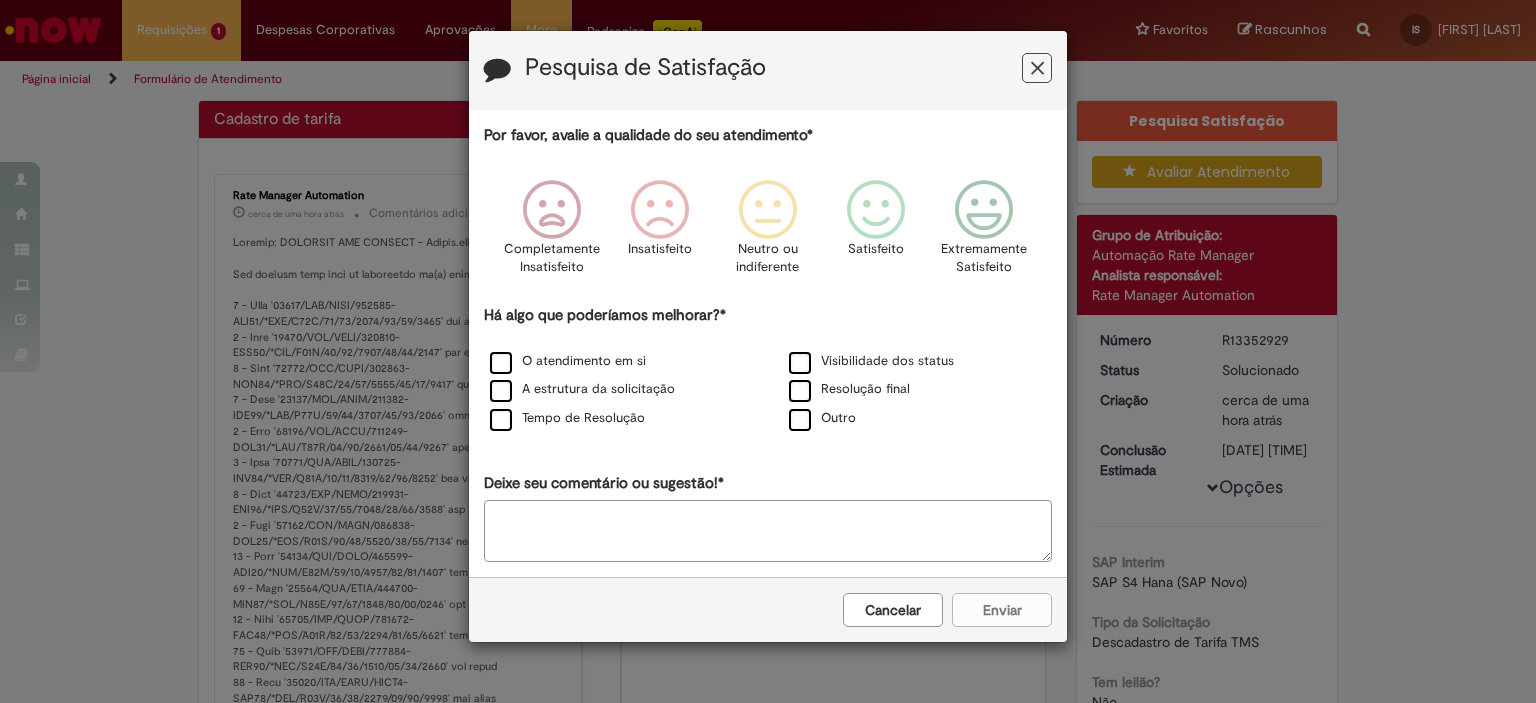 click on "Cancelar" at bounding box center [893, 610] 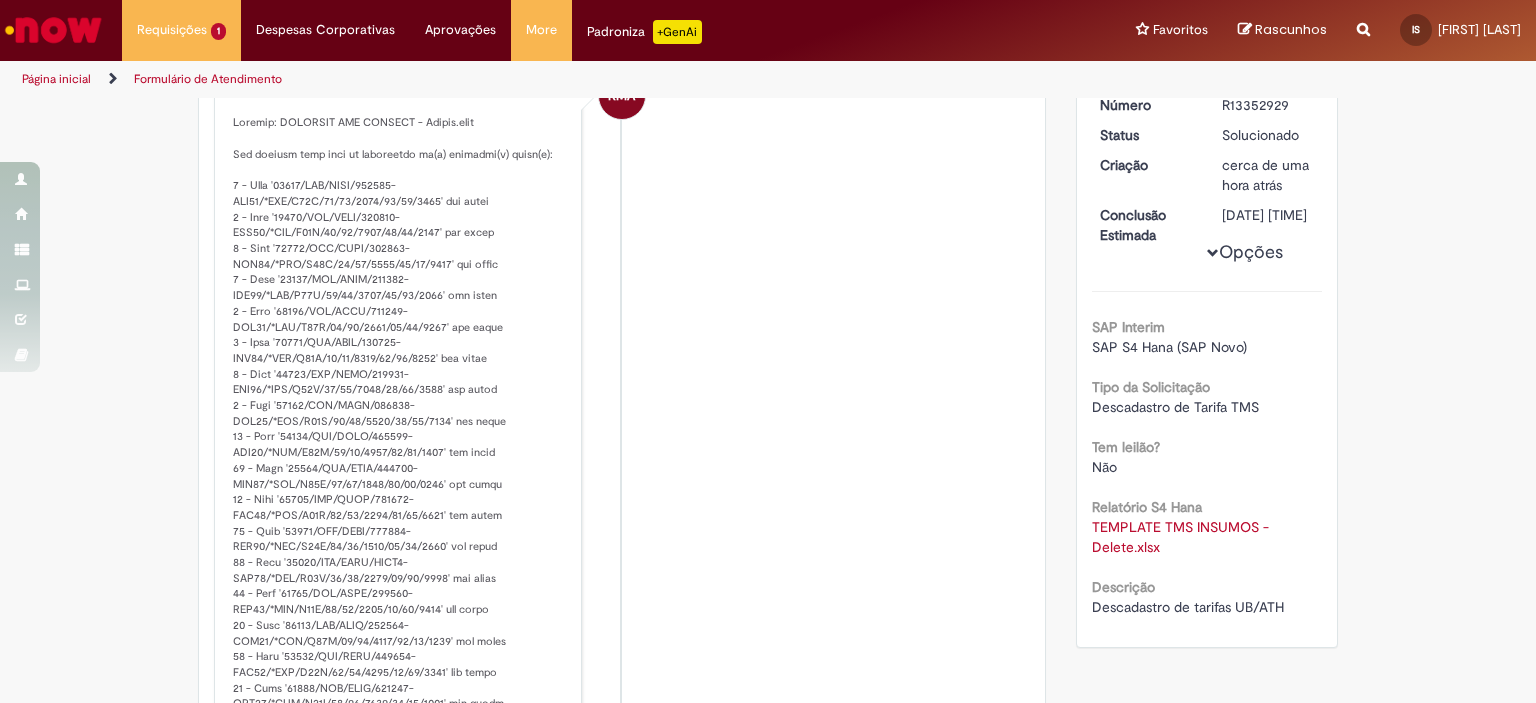 scroll, scrollTop: 310, scrollLeft: 0, axis: vertical 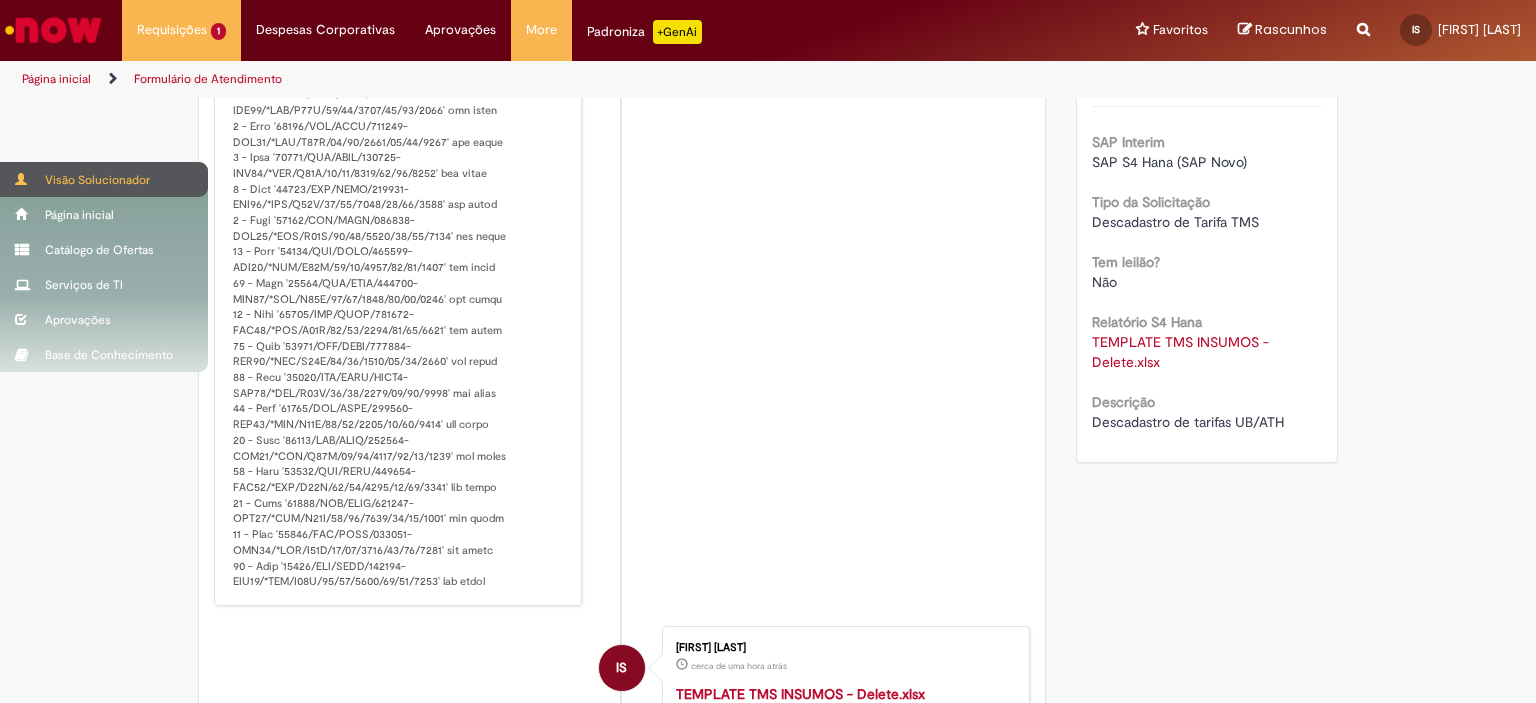 click on "Visão Solucionador" at bounding box center [104, 179] 